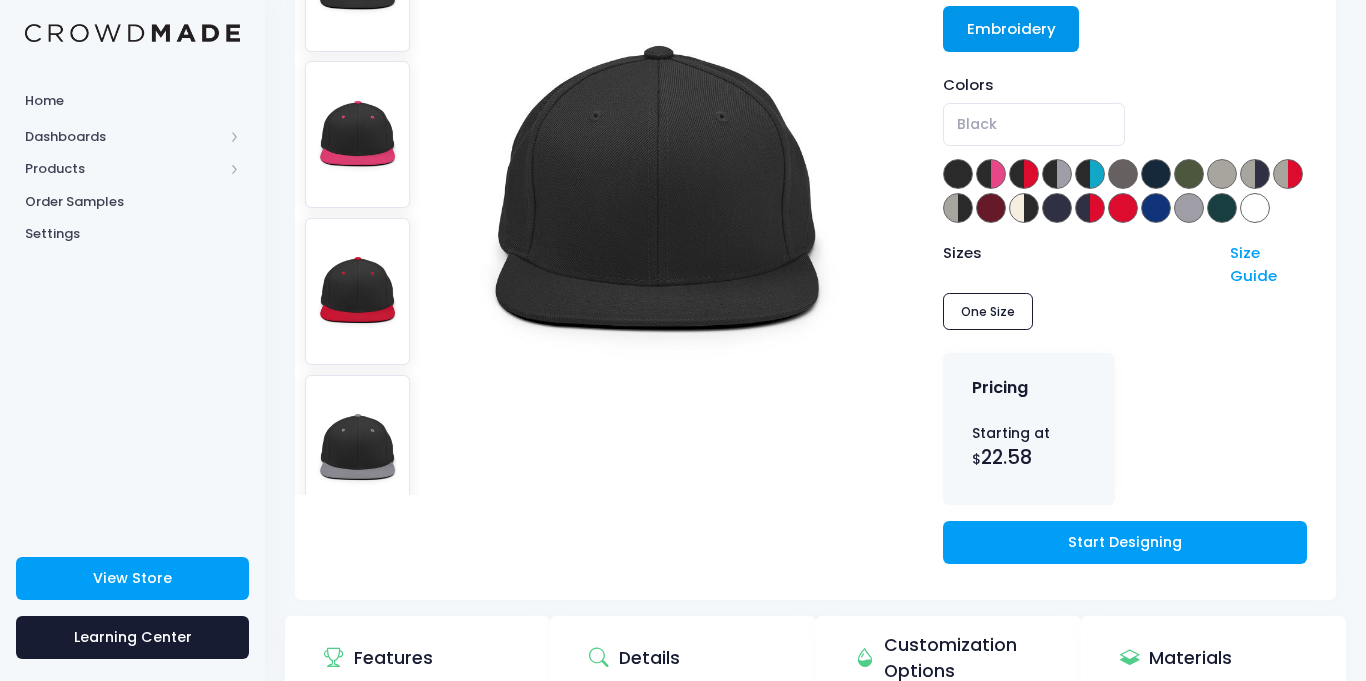 scroll, scrollTop: 292, scrollLeft: 0, axis: vertical 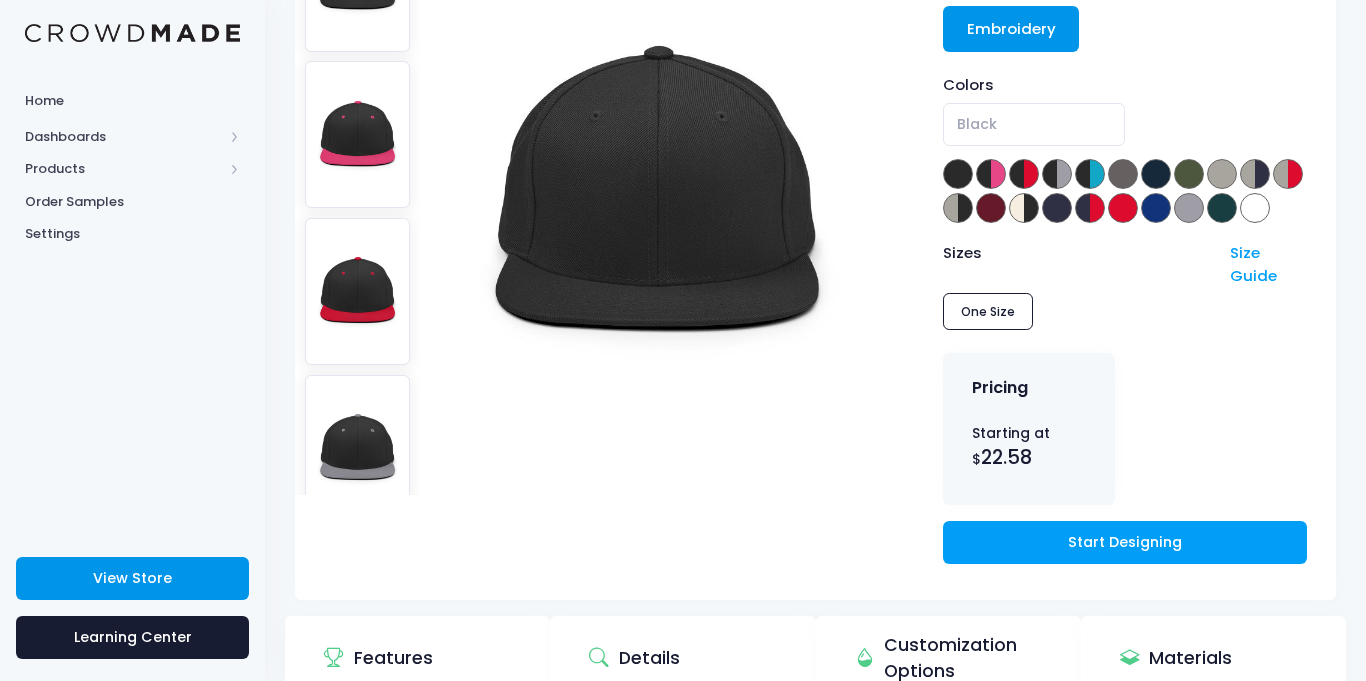 click on "View Store" at bounding box center [132, 578] 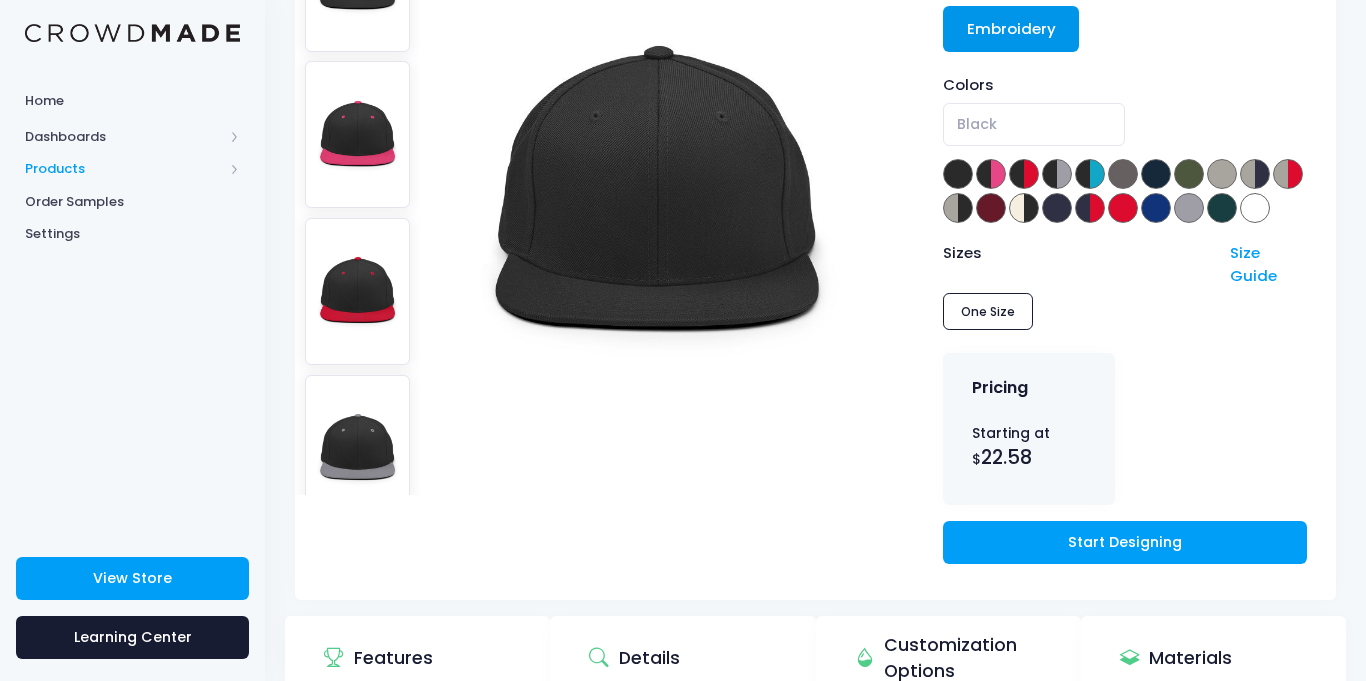 click on "Products" at bounding box center [124, 169] 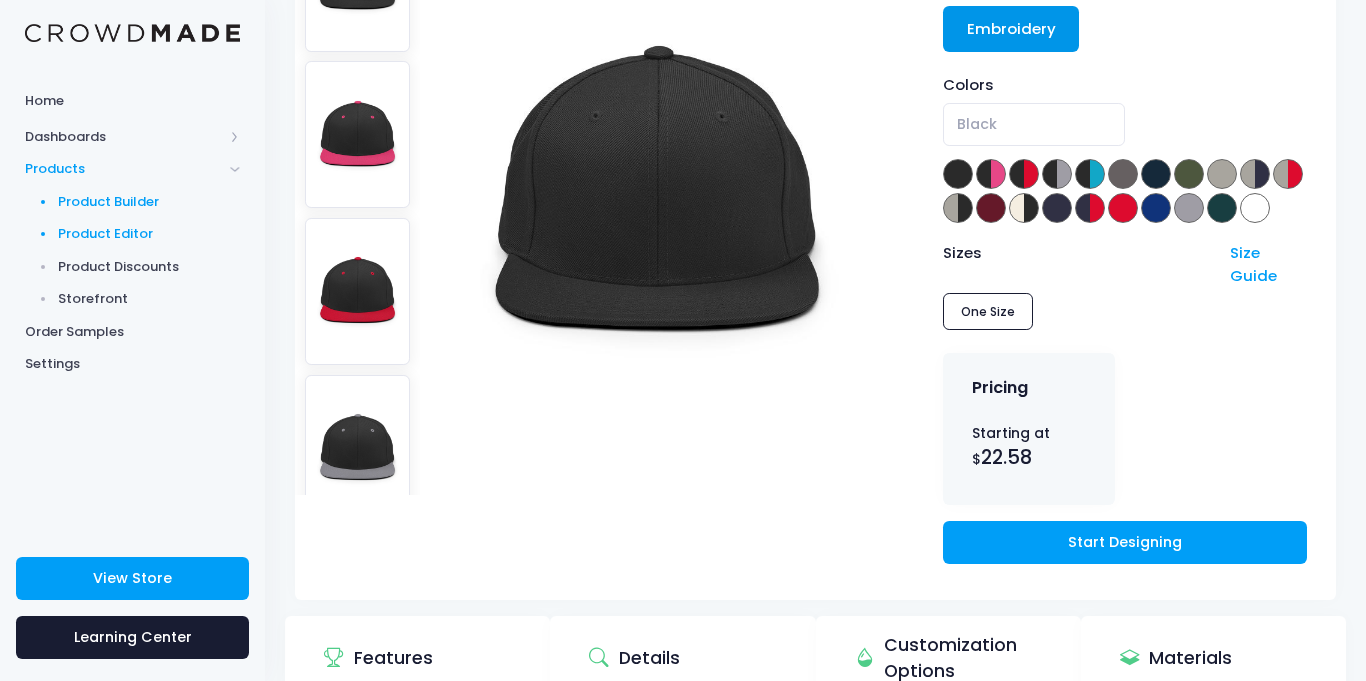 click on "Product Editor" at bounding box center [149, 234] 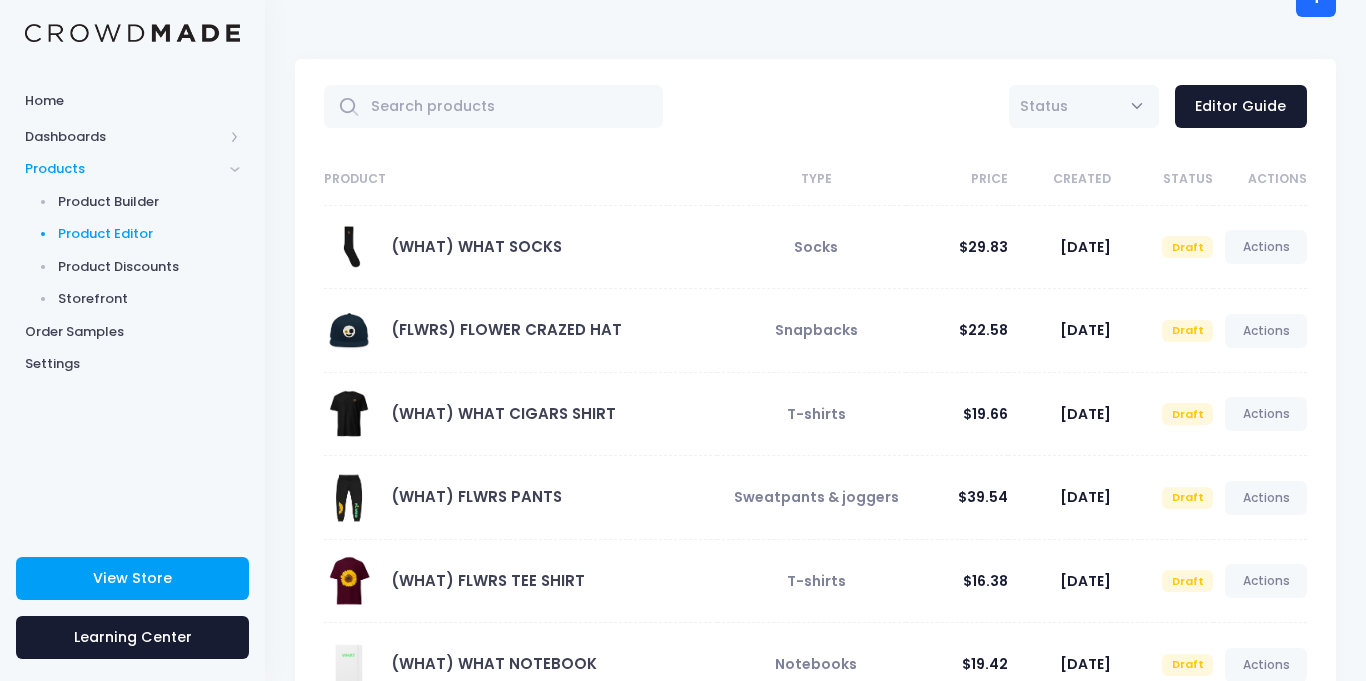 scroll, scrollTop: 32, scrollLeft: 0, axis: vertical 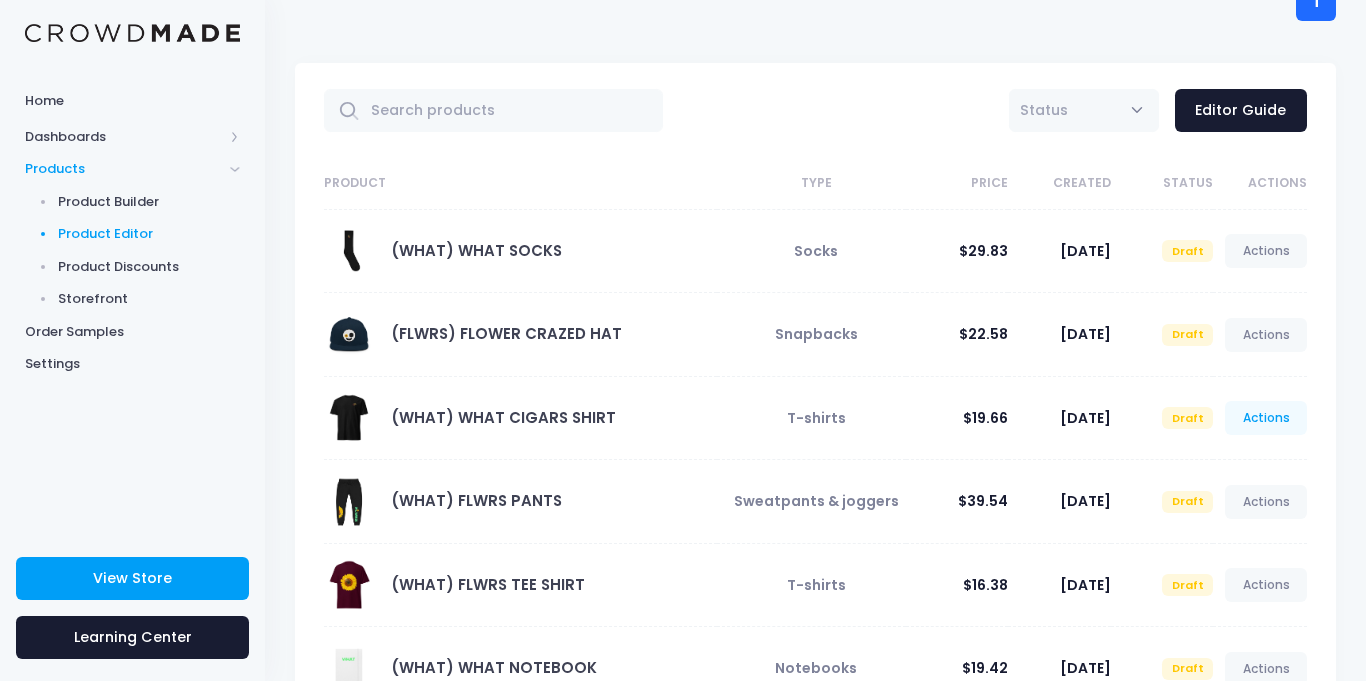 click on "Actions" at bounding box center [1266, 418] 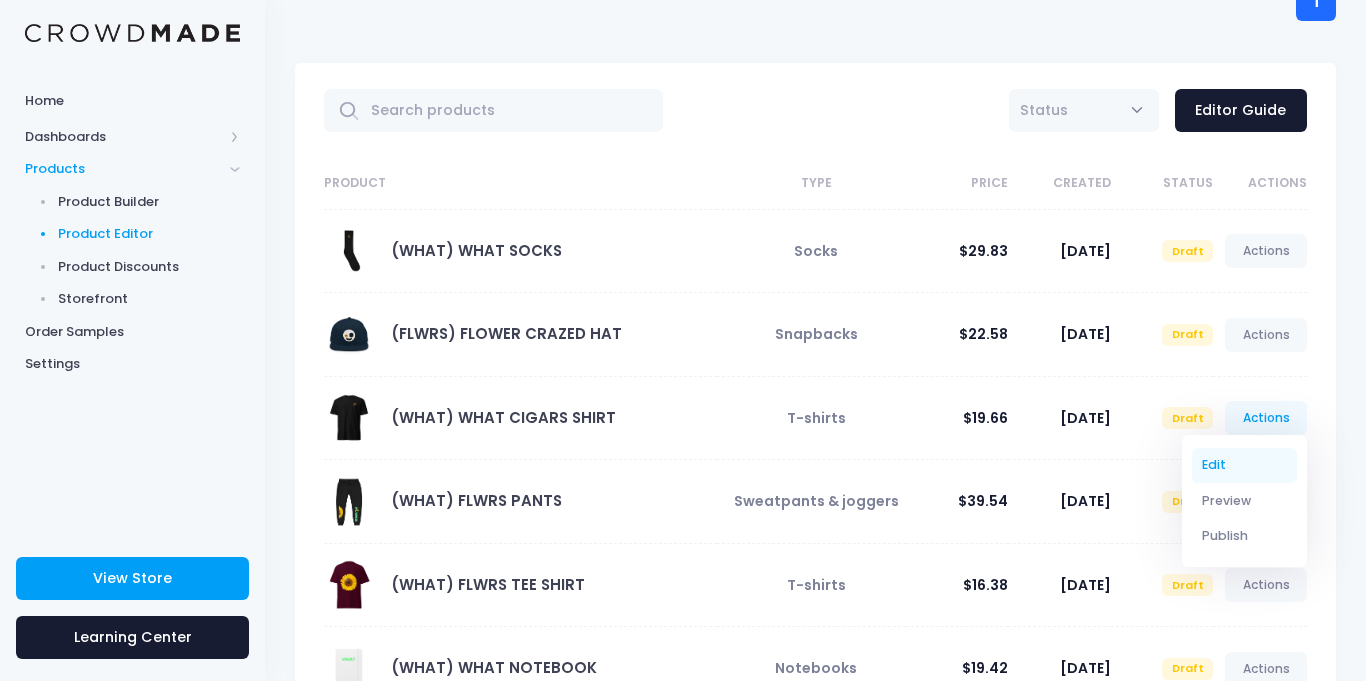 click on "Edit" at bounding box center (1245, 465) 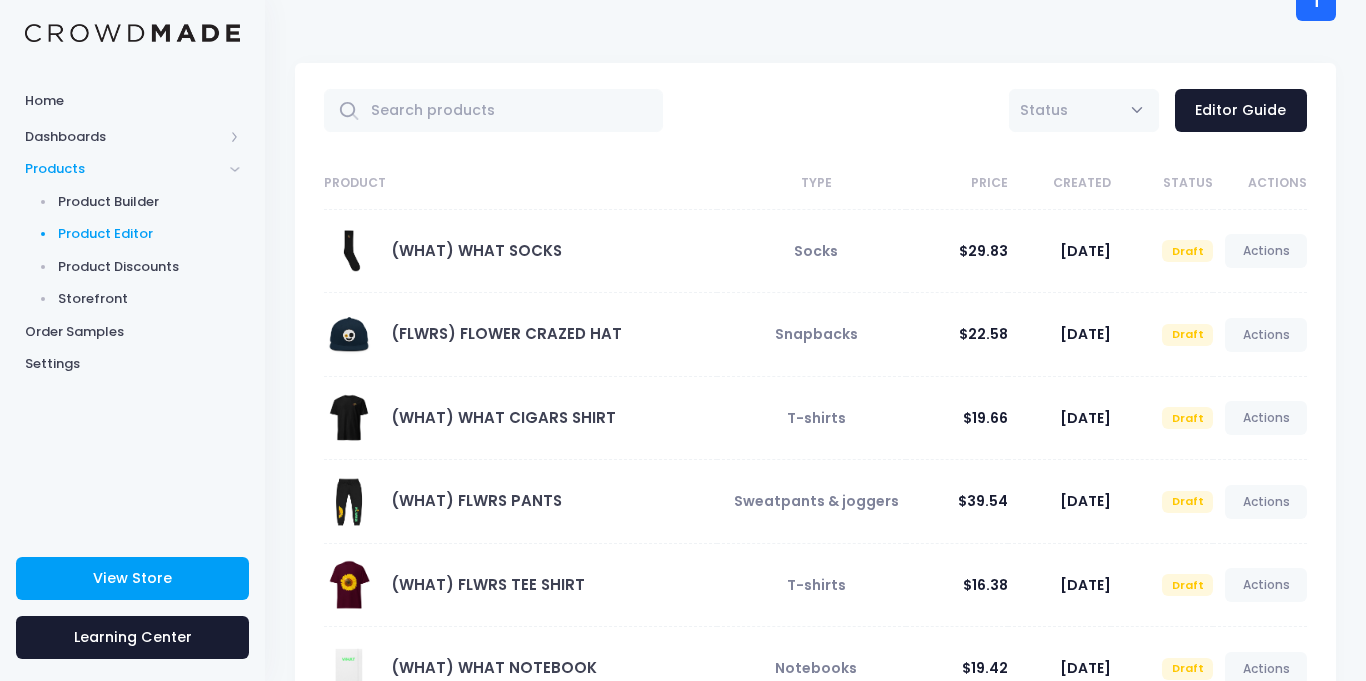 click on "$29.83" at bounding box center [957, 251] 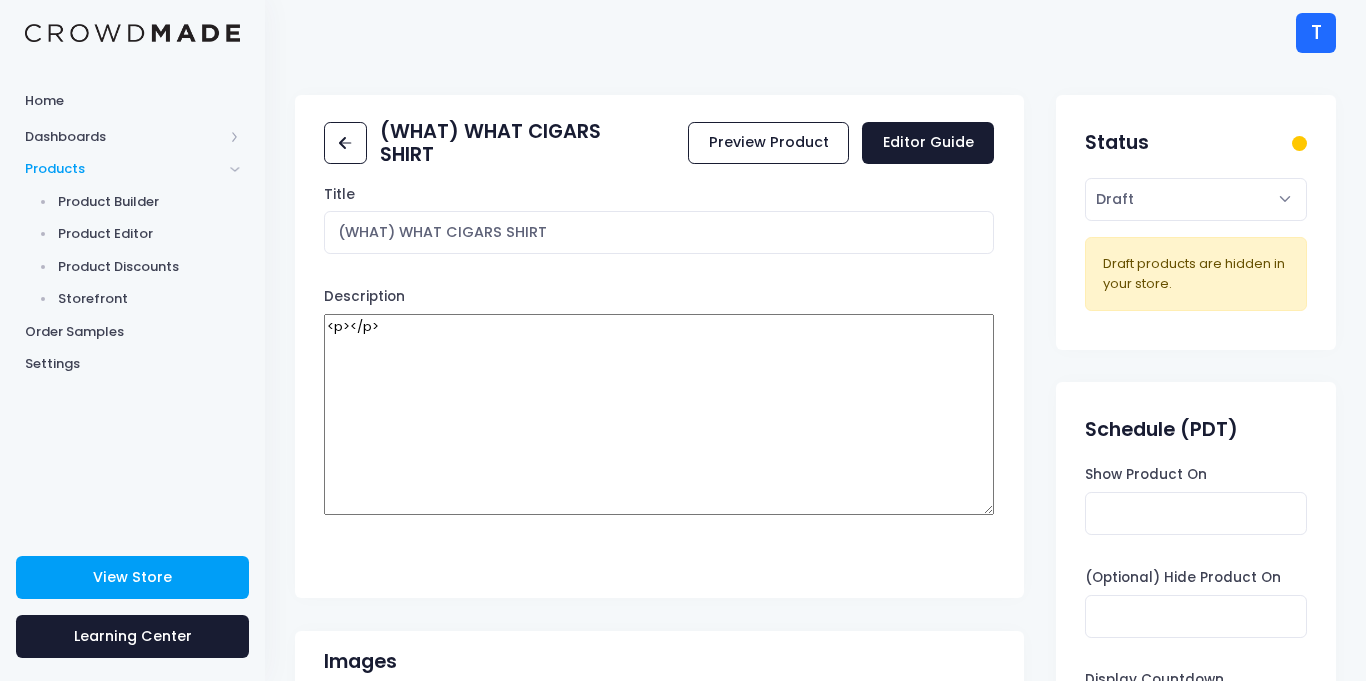 scroll, scrollTop: 0, scrollLeft: 0, axis: both 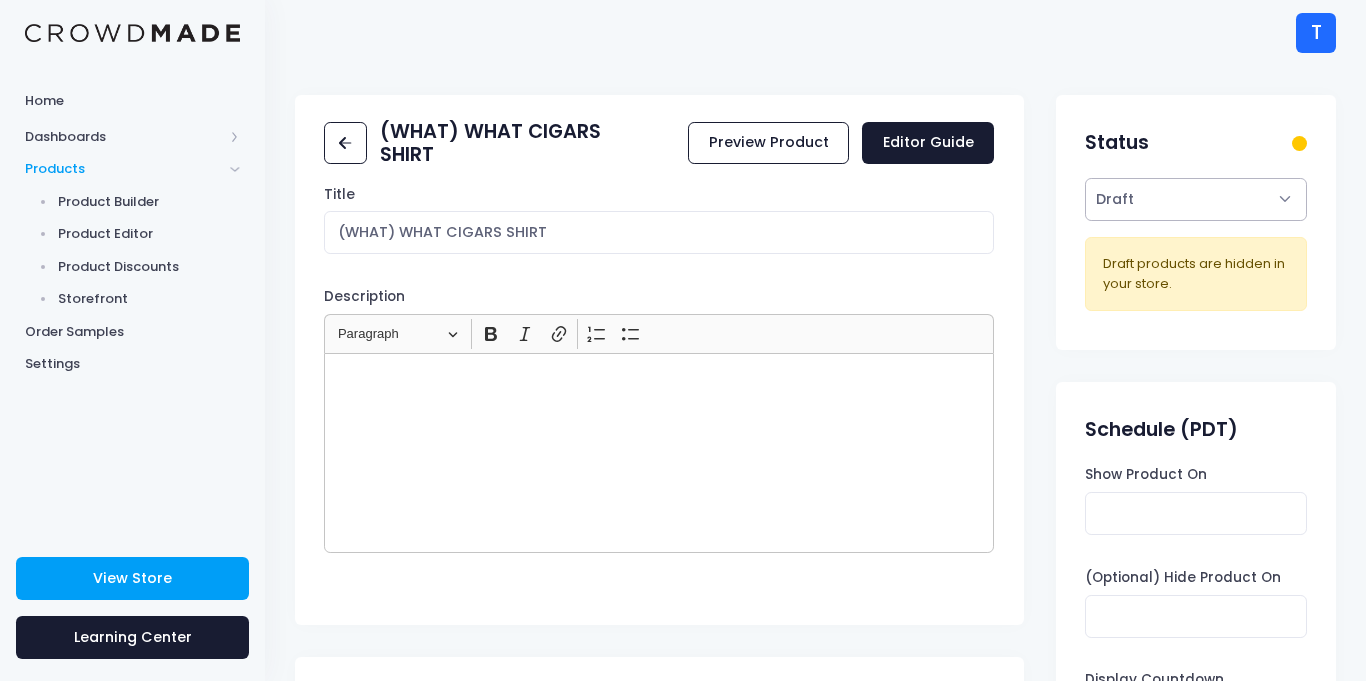click on "Active
Draft" at bounding box center [1195, 199] 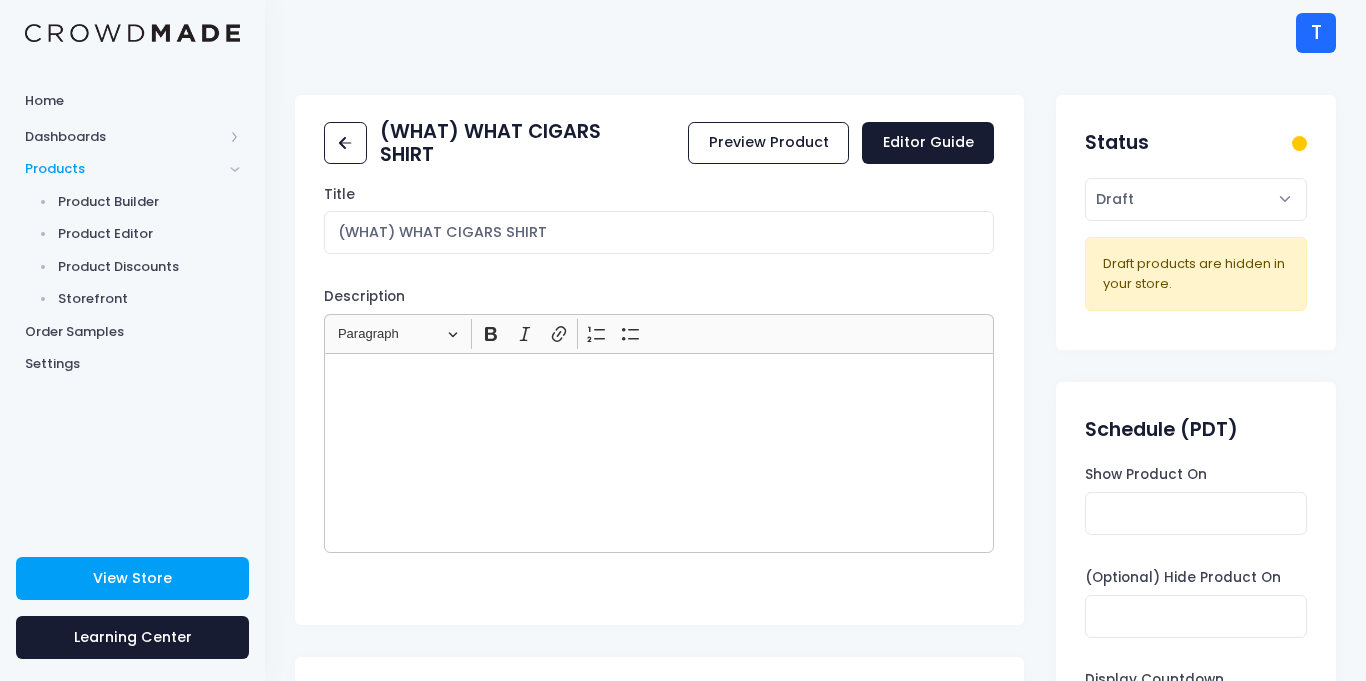 click on "(WHAT) WHAT CIGARS SHIRT
Preview Product
Editor Guide
Title
(WHAT) WHAT CIGARS SHIRT
Description
<p></p> Rich Text Editor Heading Paragraph Paragraph Heading 1 Heading 2 Bold (CTRL+B) Bold Italic (CTRL+I) Italic Link (Ctrl+K) Link Numbered List Numbered List Bulleted List Bulleted List
Images
Drag images to change their ordering on the product page.
0" at bounding box center [815, 1111] 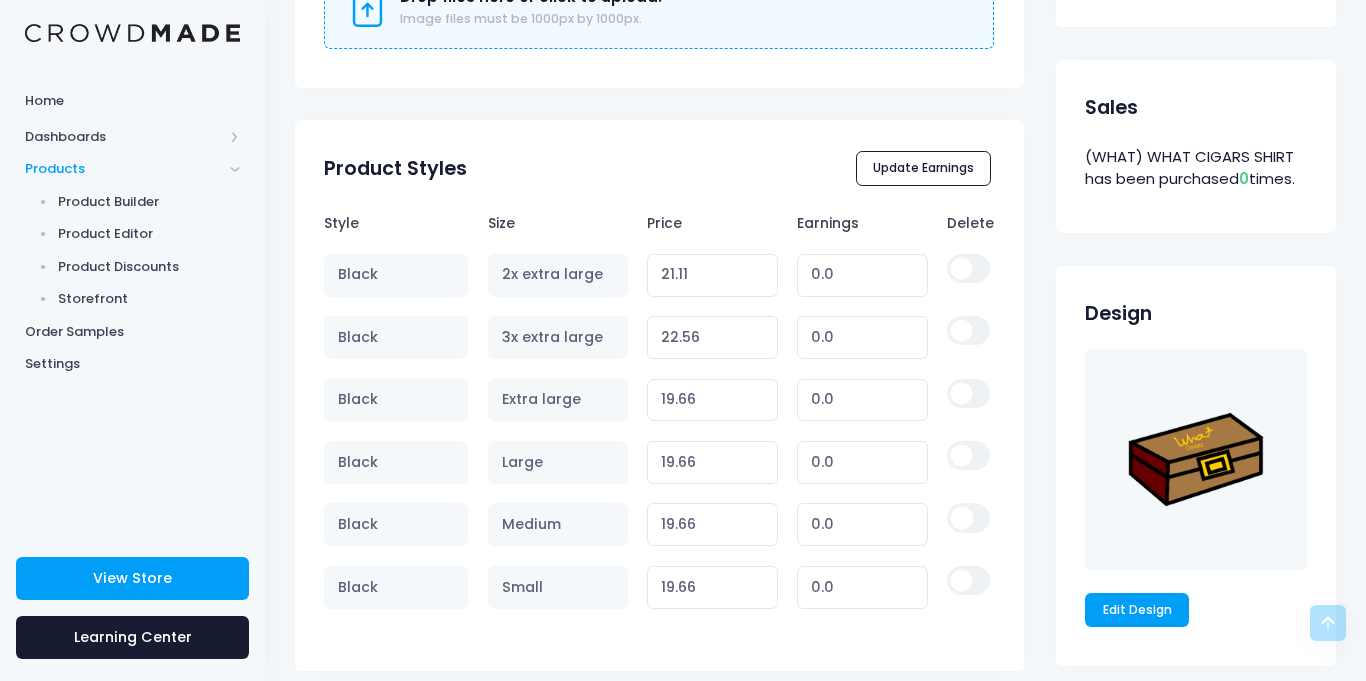 scroll, scrollTop: 975, scrollLeft: 0, axis: vertical 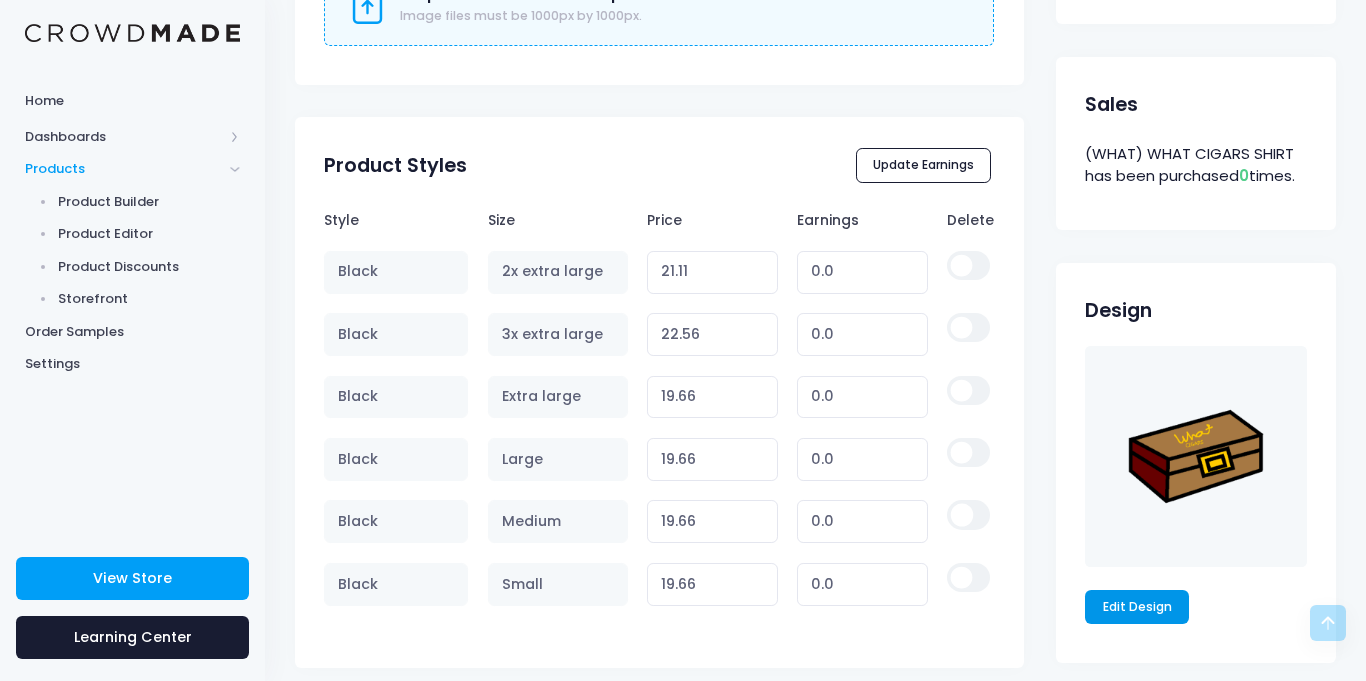 click on "Edit Design" at bounding box center (1137, 607) 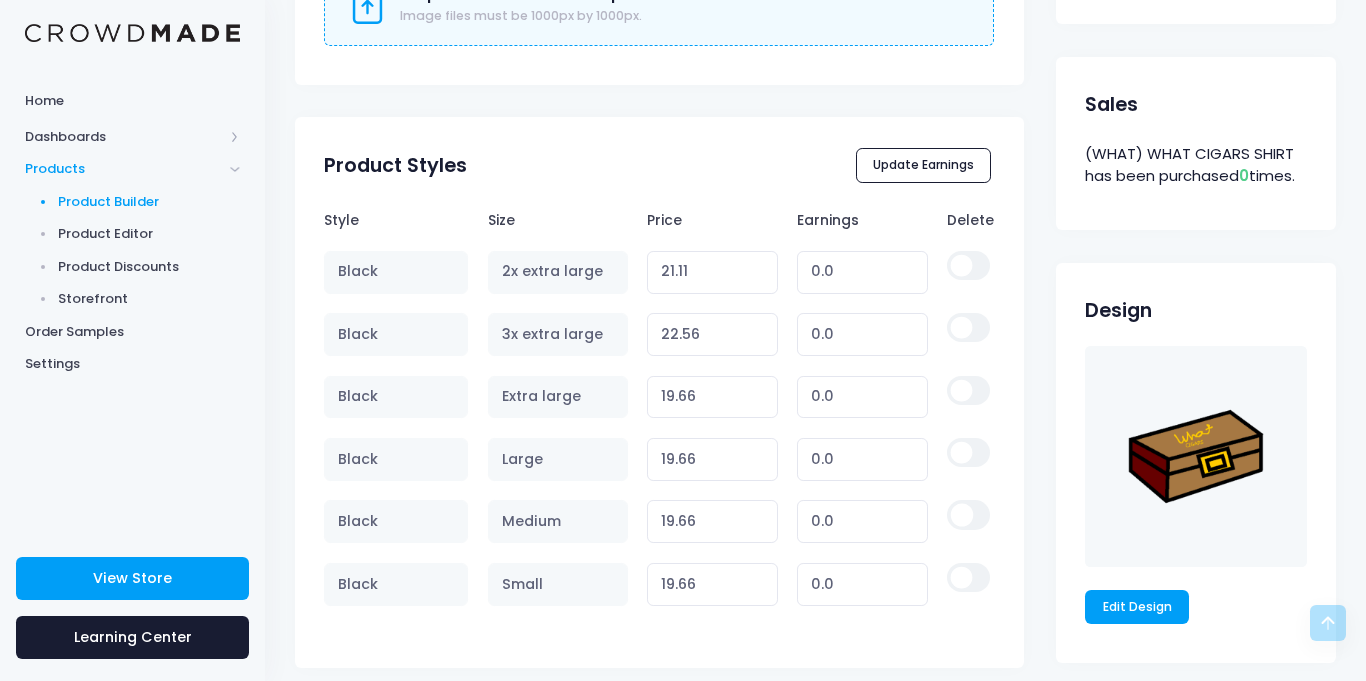 click on "Product Builder" at bounding box center [149, 202] 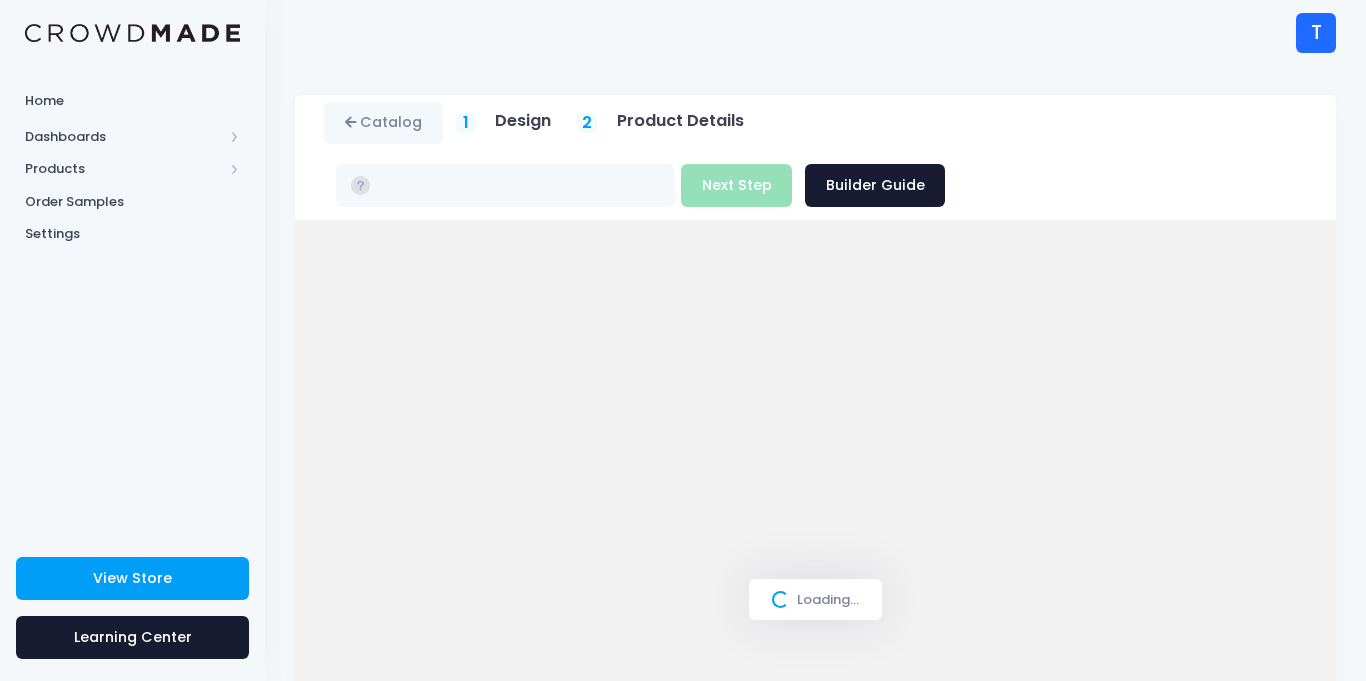 scroll, scrollTop: 0, scrollLeft: 0, axis: both 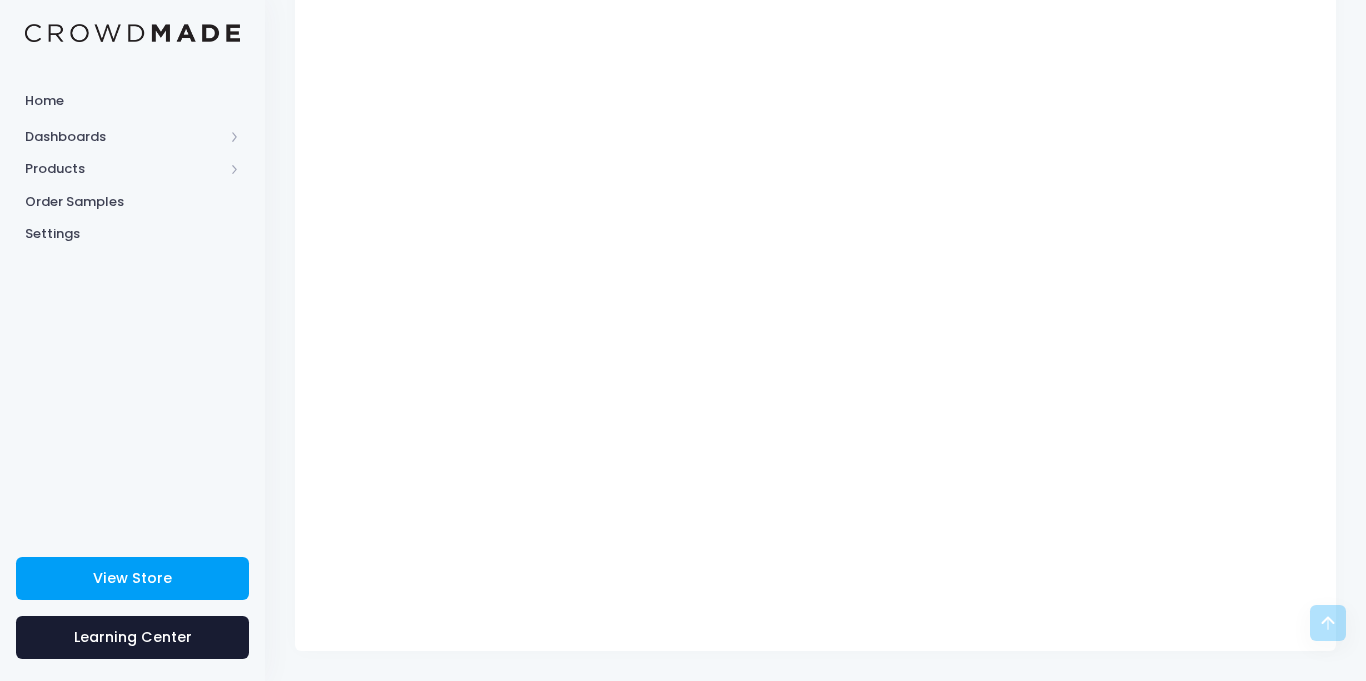 type on "$23.16 - $26.06" 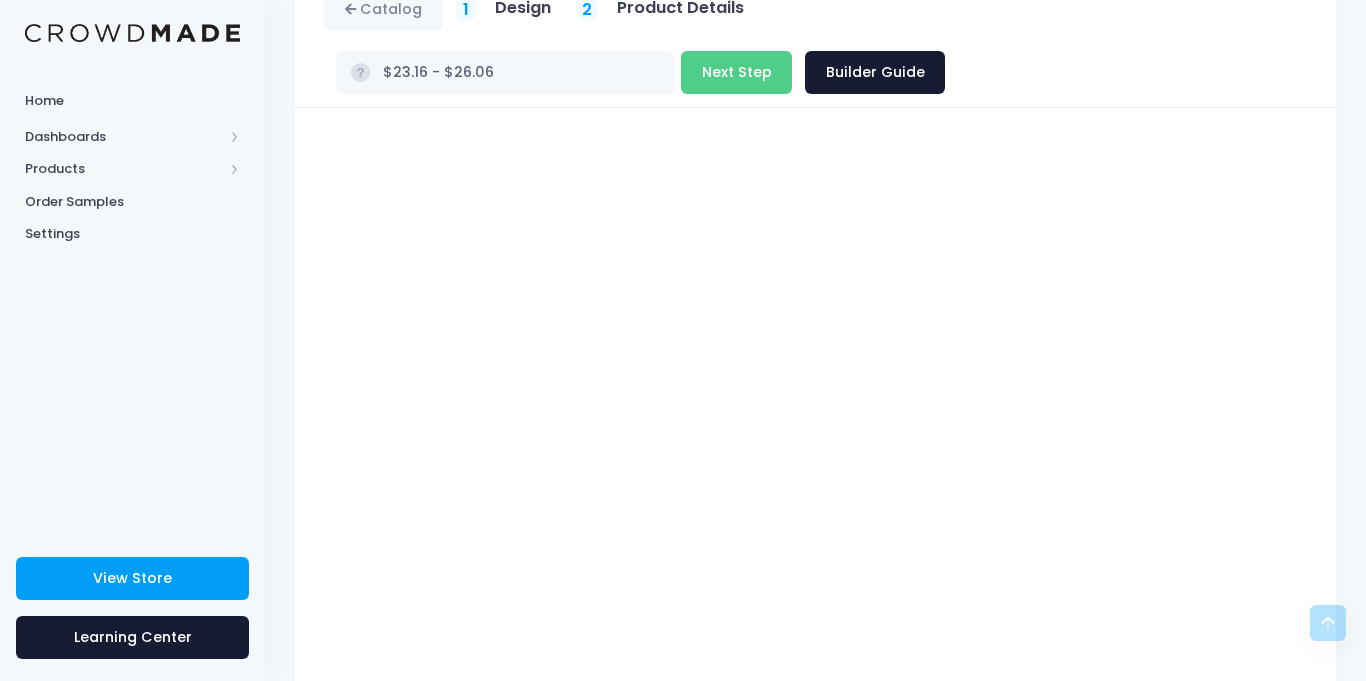 scroll, scrollTop: 72, scrollLeft: 0, axis: vertical 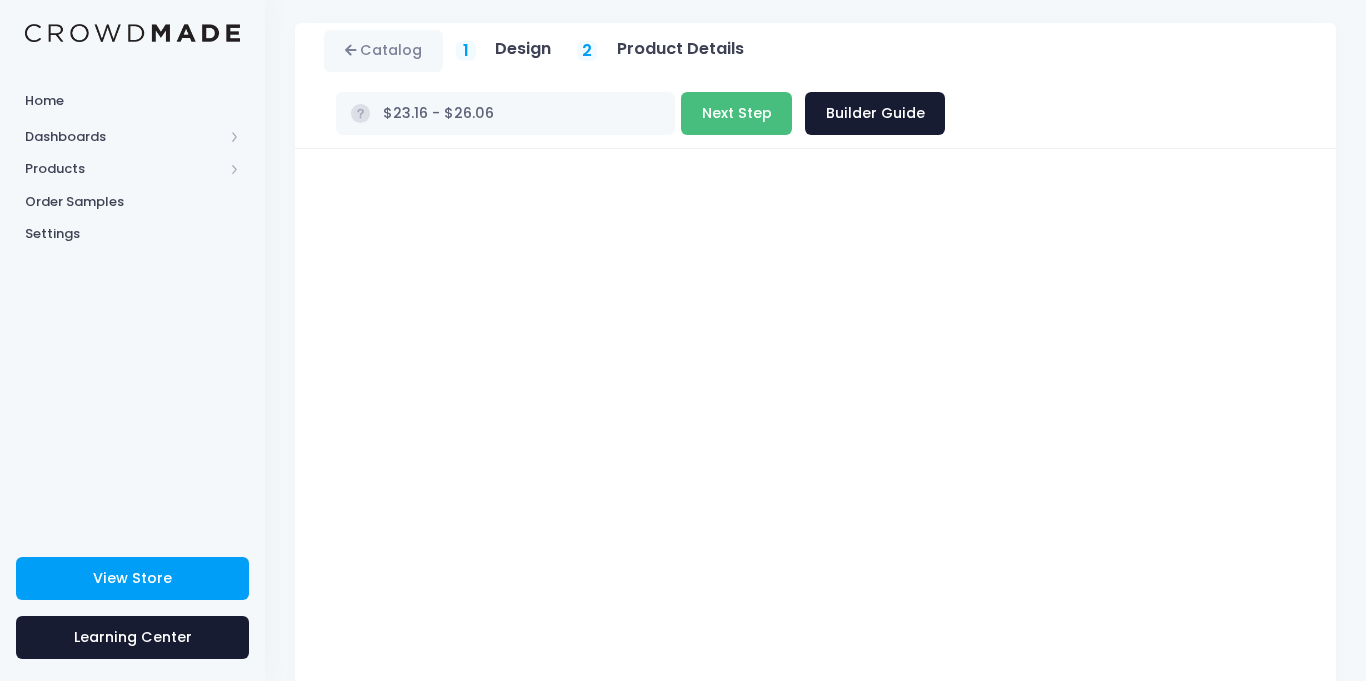 click on "Next Step" at bounding box center [736, 113] 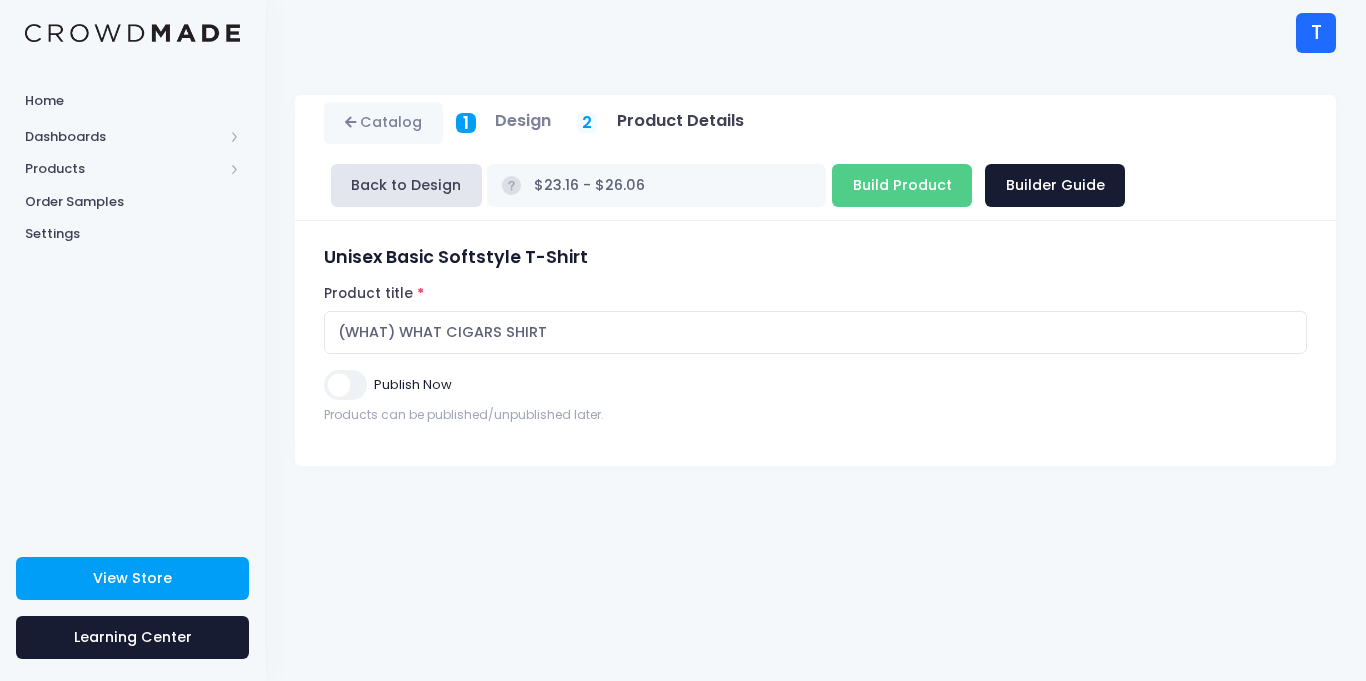 scroll, scrollTop: 0, scrollLeft: 0, axis: both 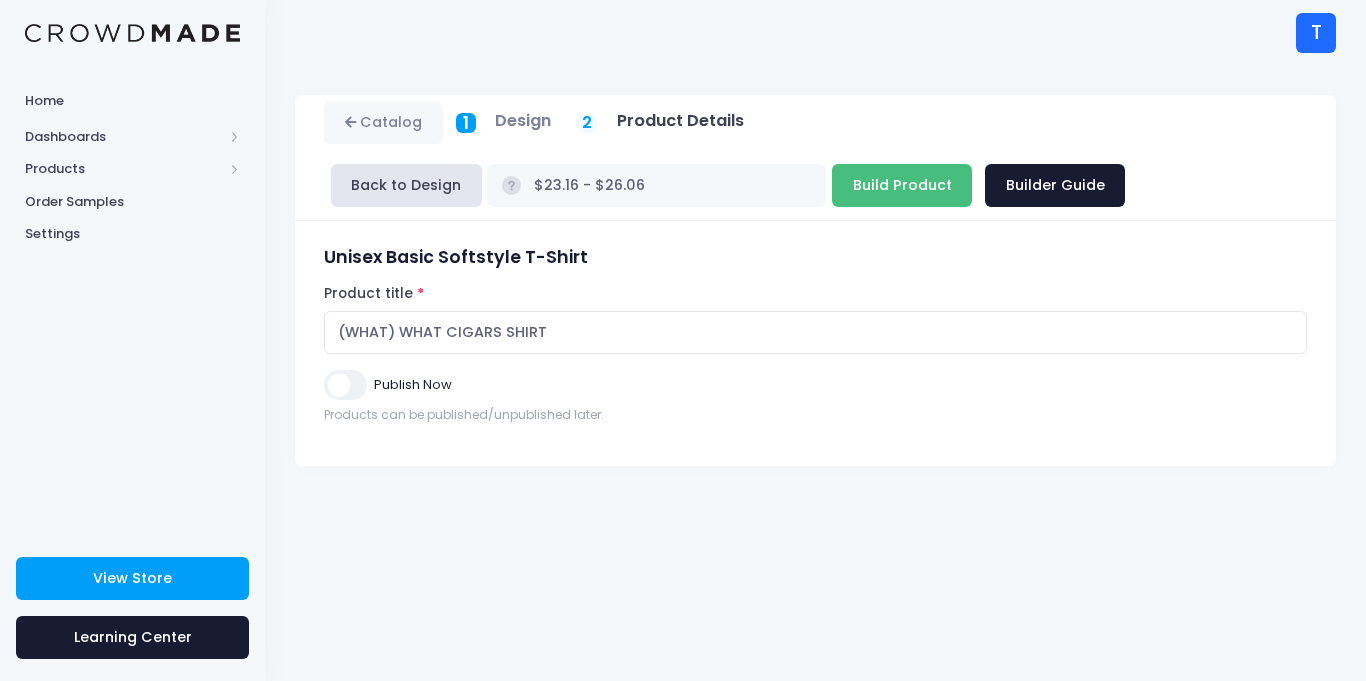 click on "Build Product" at bounding box center [902, 185] 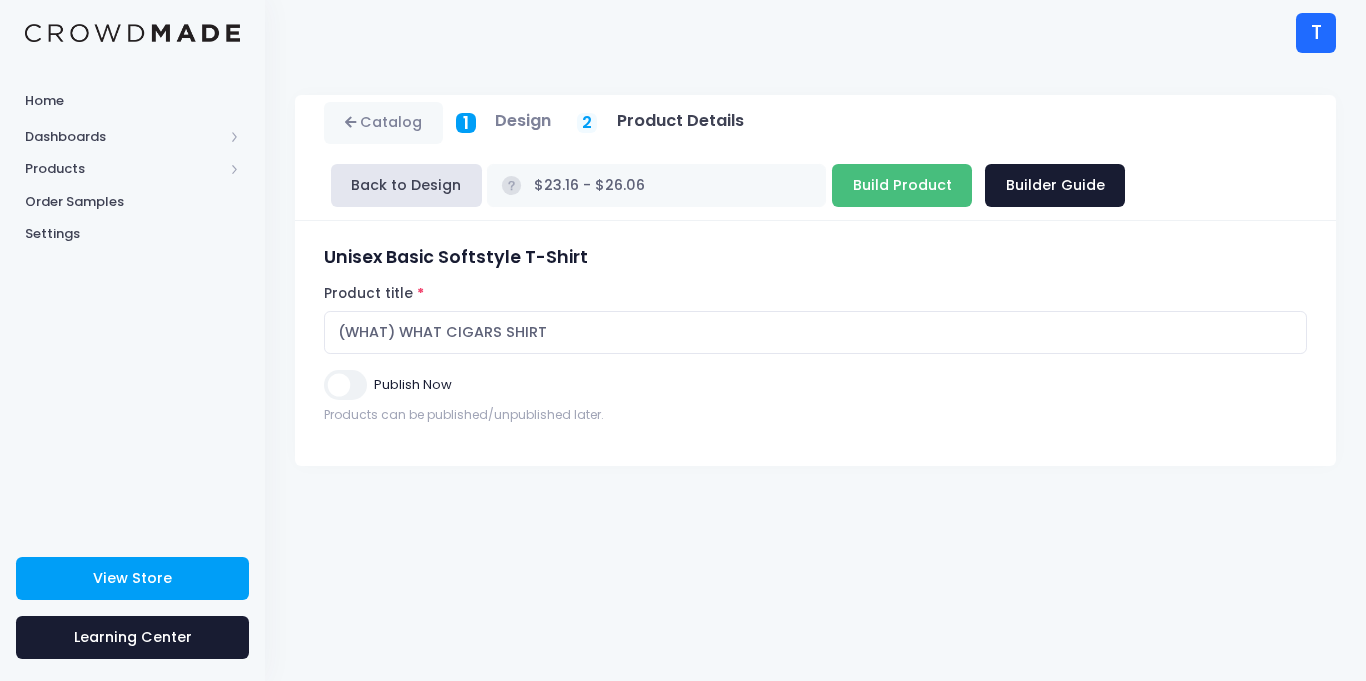type on "Building product..." 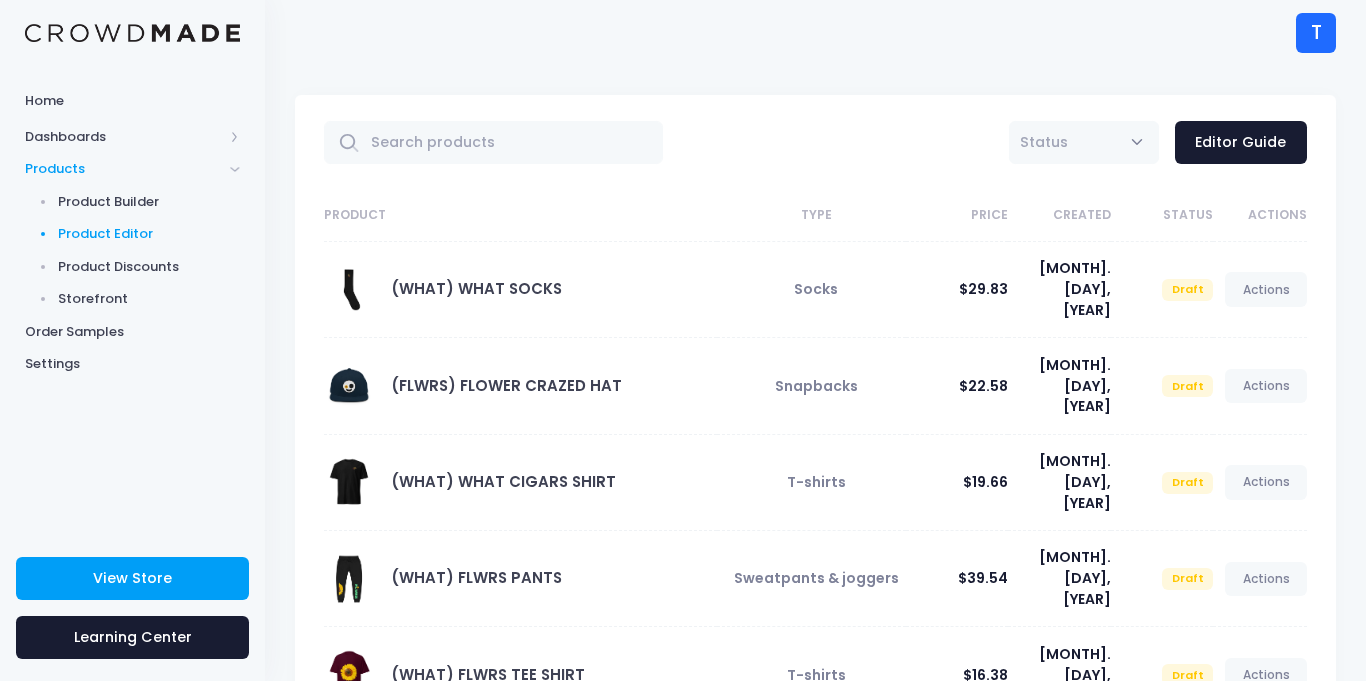 scroll, scrollTop: 0, scrollLeft: 0, axis: both 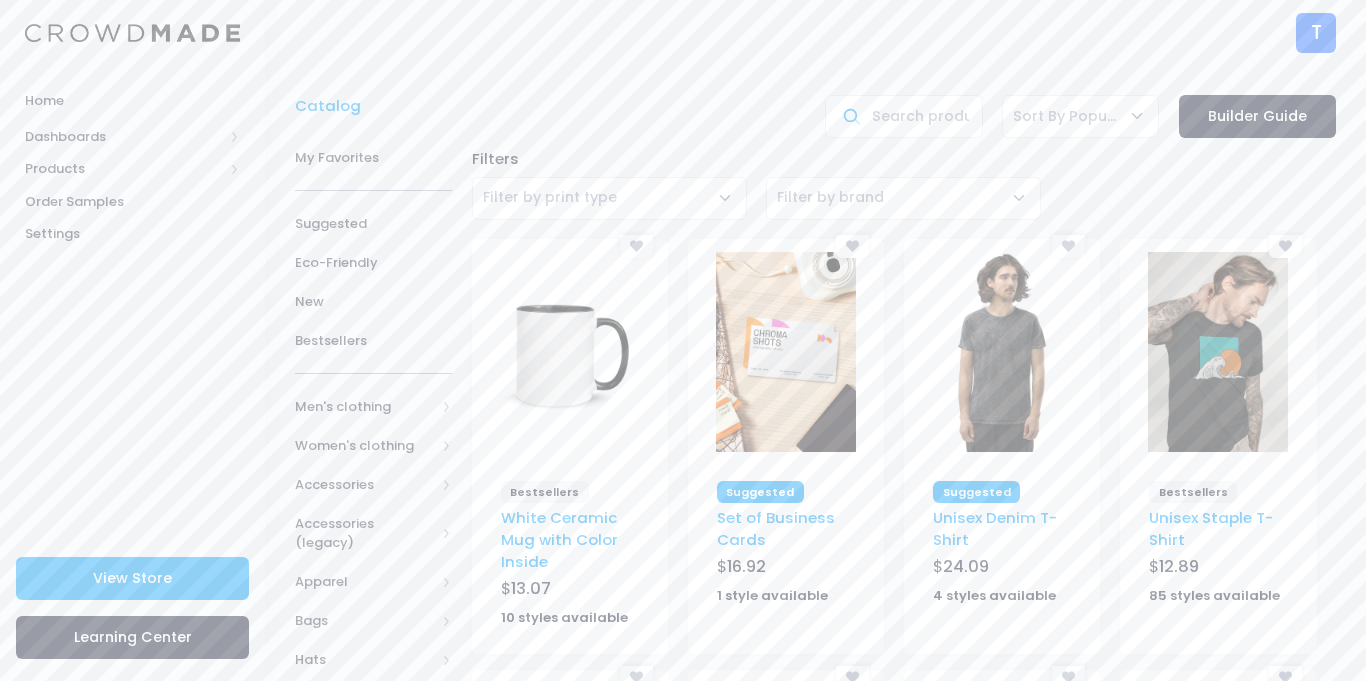 click at bounding box center (1218, 352) 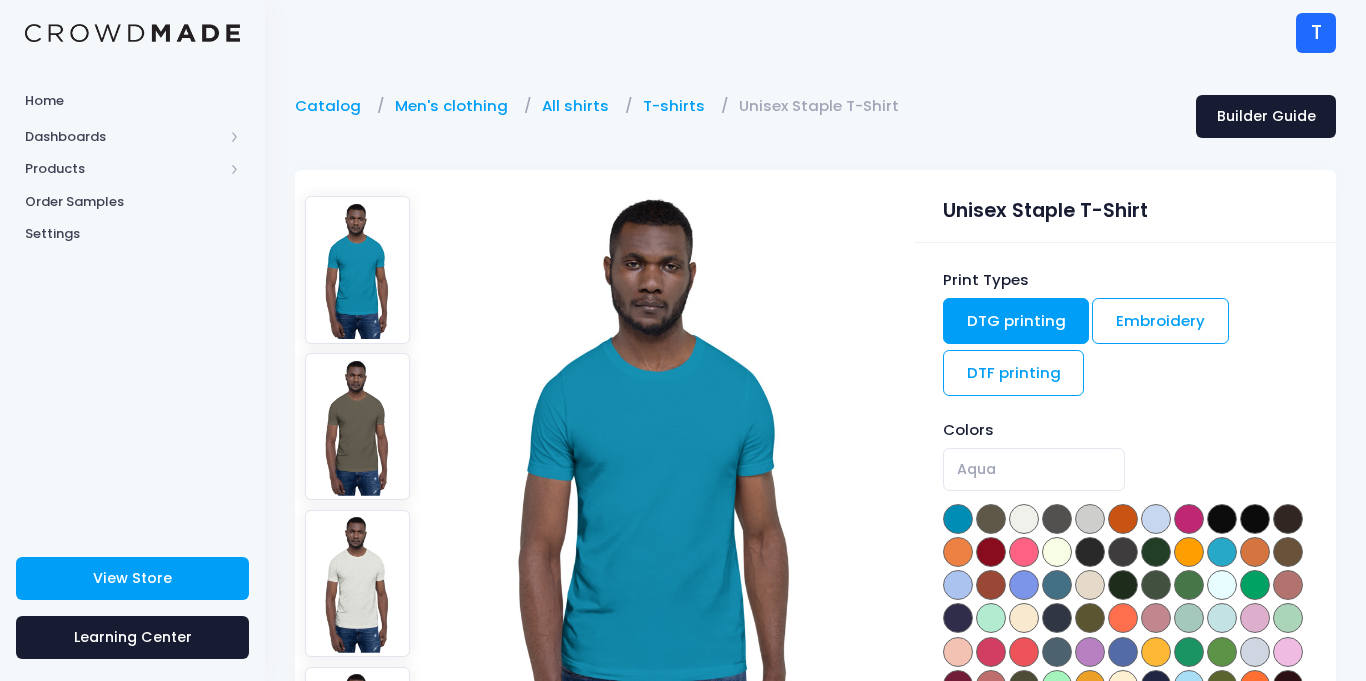 scroll, scrollTop: 0, scrollLeft: 0, axis: both 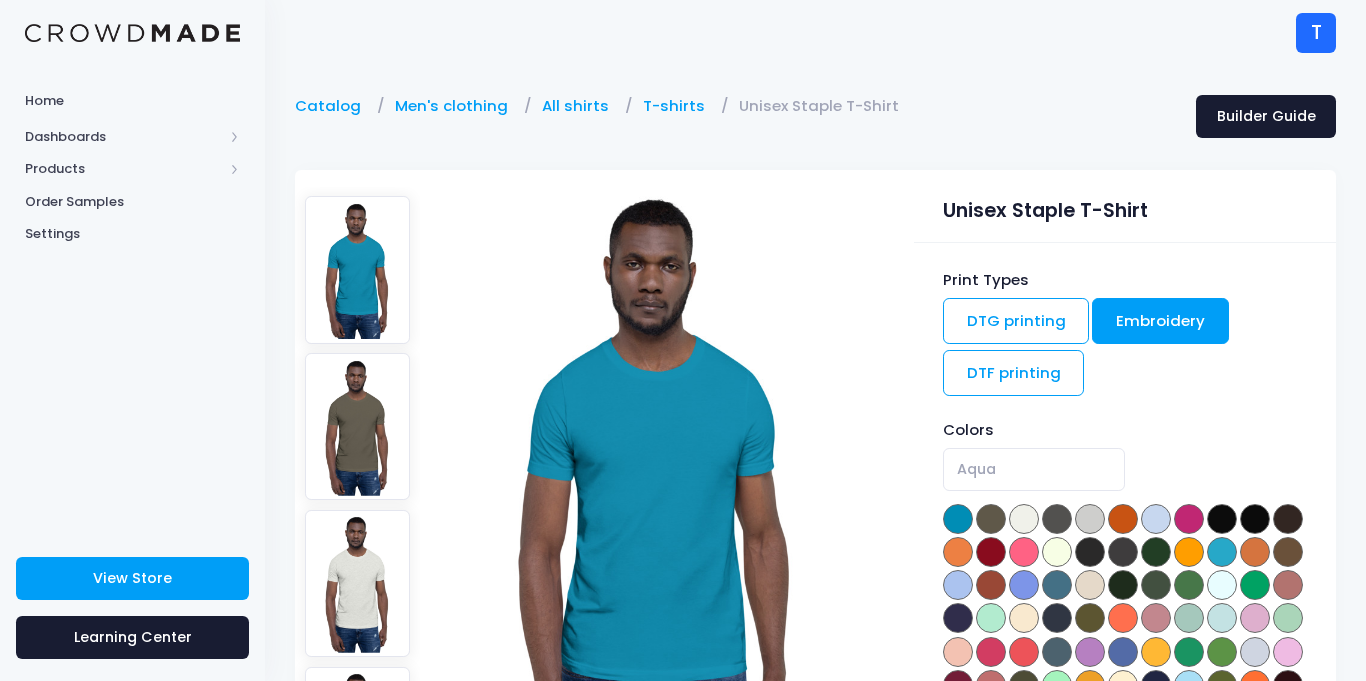 click on "Embroidery" at bounding box center (1160, 321) 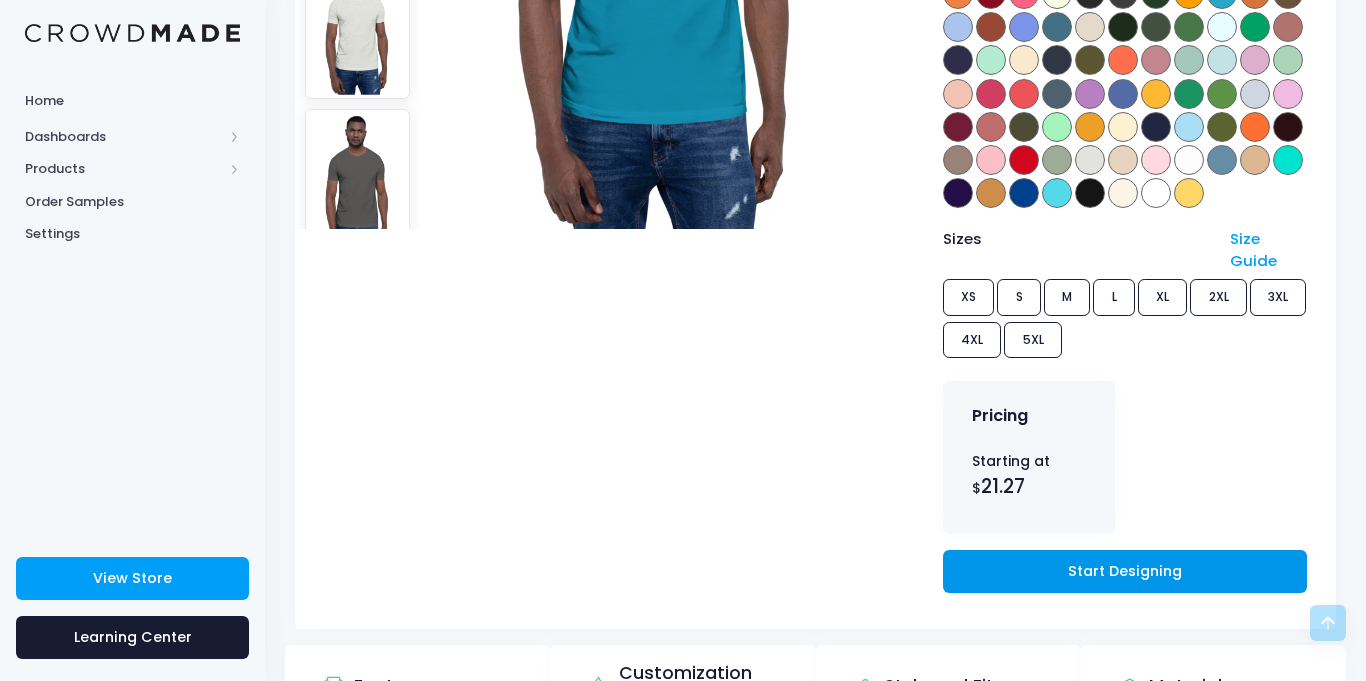scroll, scrollTop: 557, scrollLeft: 0, axis: vertical 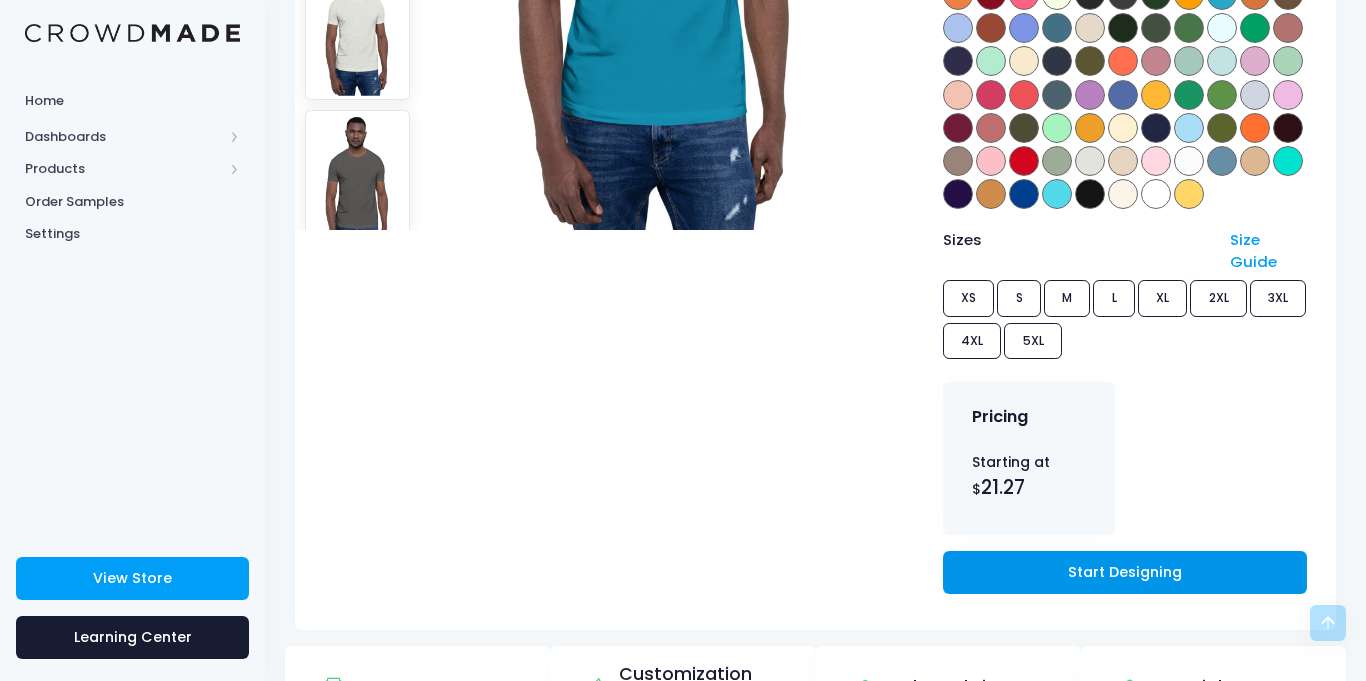 click on "Start Designing" at bounding box center [1125, 572] 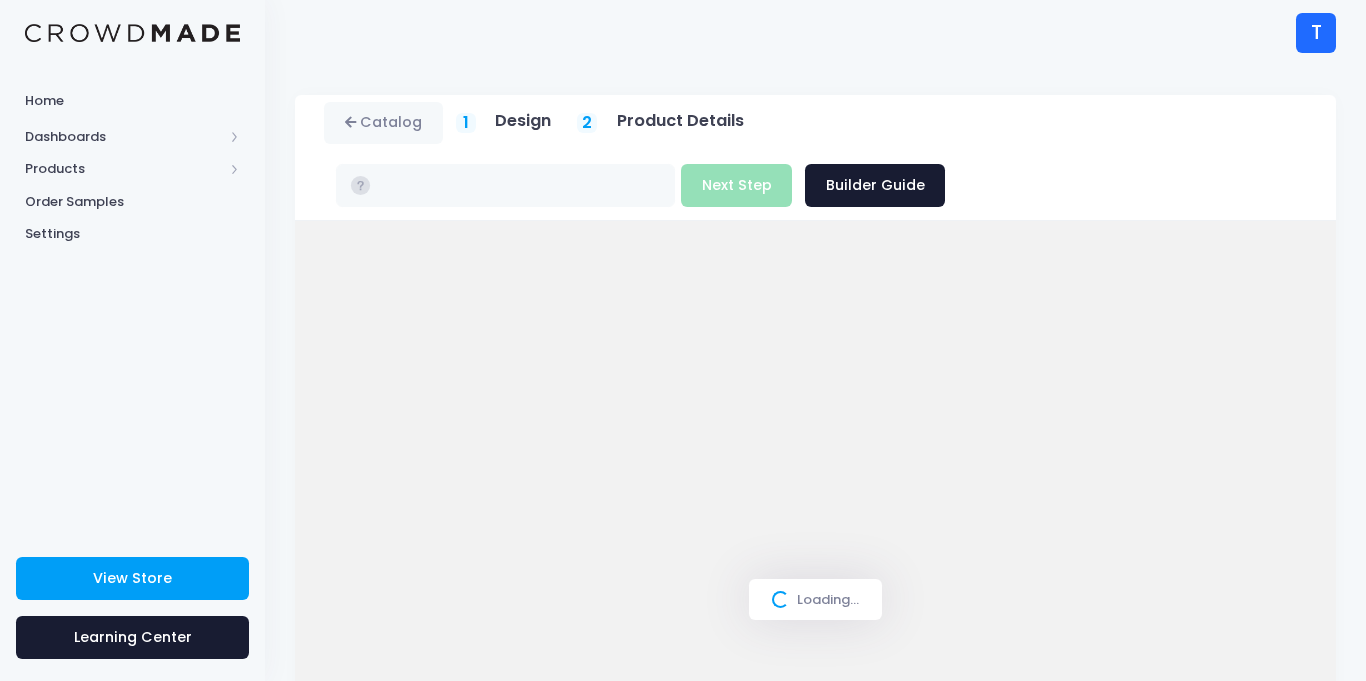 scroll, scrollTop: 0, scrollLeft: 0, axis: both 